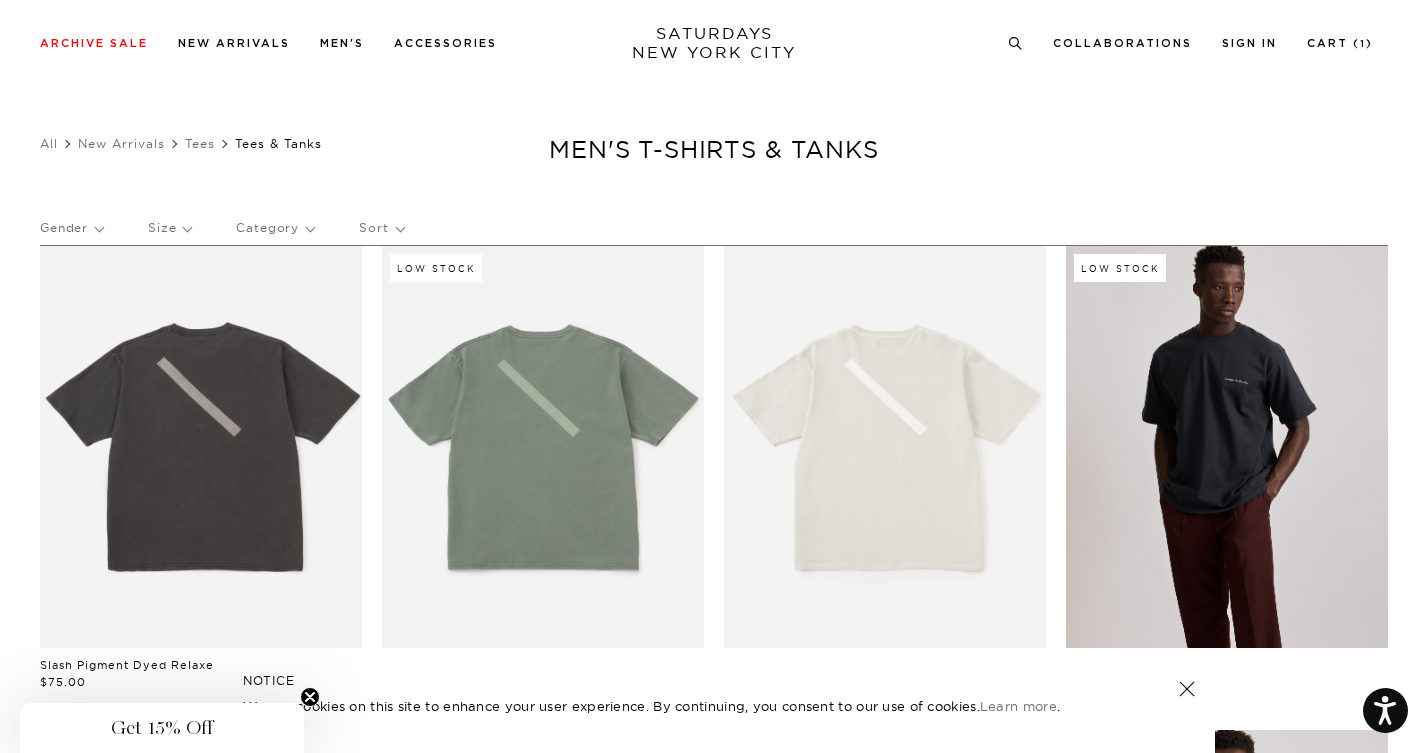 scroll, scrollTop: 126, scrollLeft: 0, axis: vertical 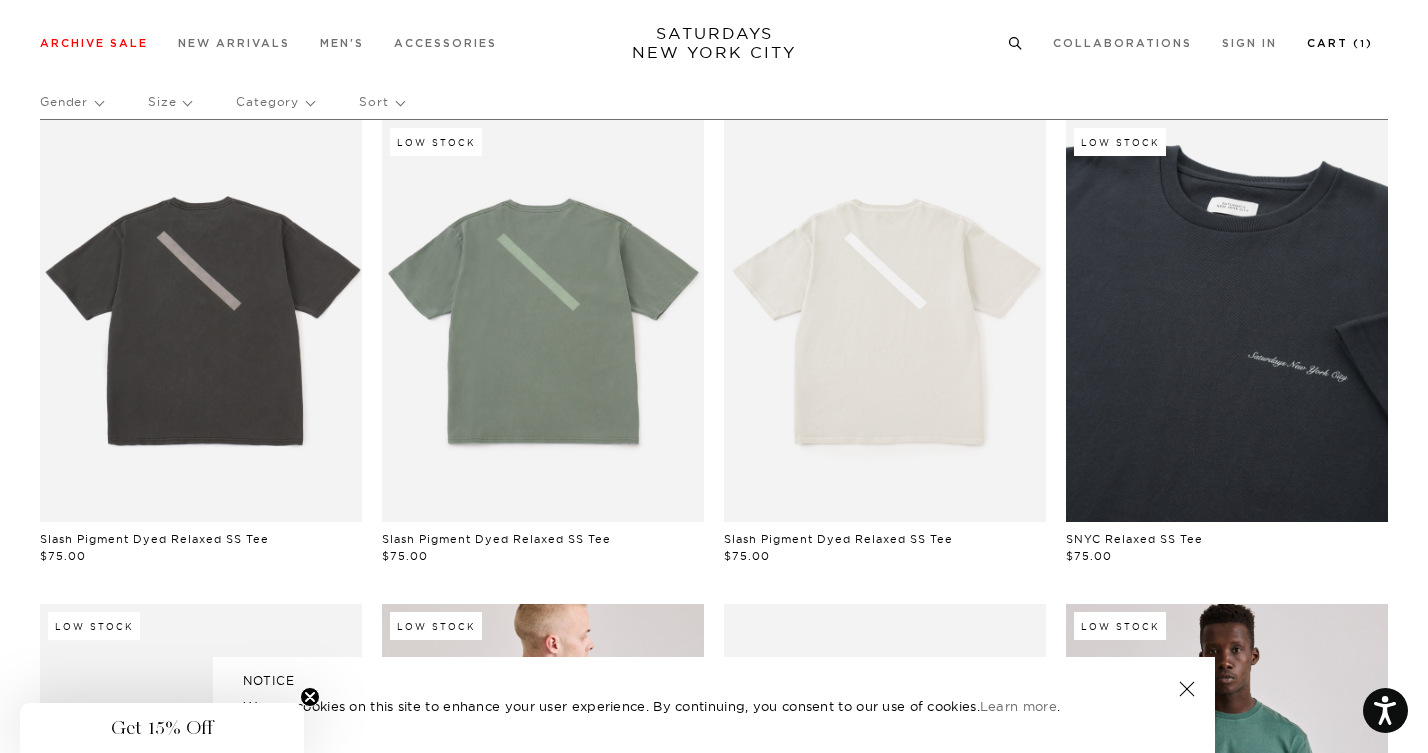 click on "1" at bounding box center [1363, 44] 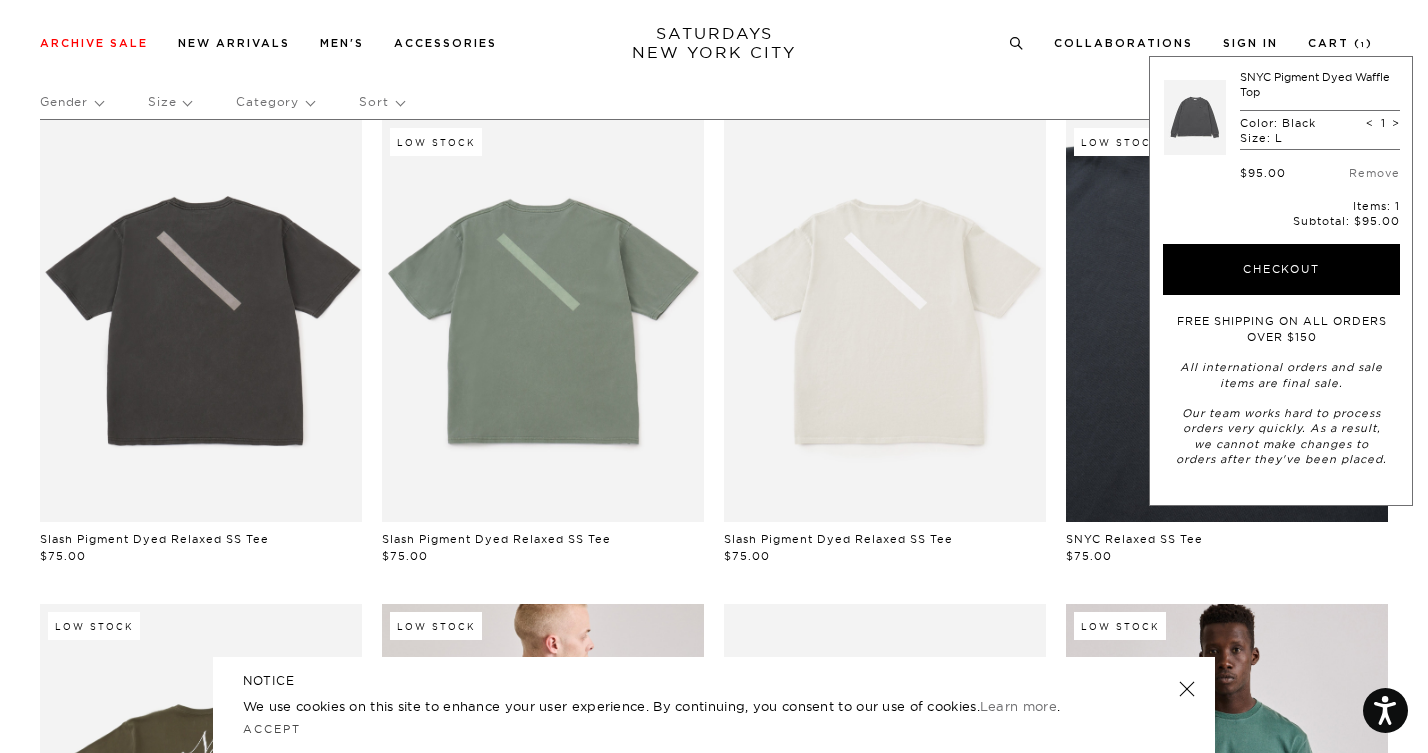 click on "Archive Sale
Men's
Tees
Shirts
Shorts
Swim
Knitwear
Pants
Sweats
Women's" at bounding box center (714, 42) 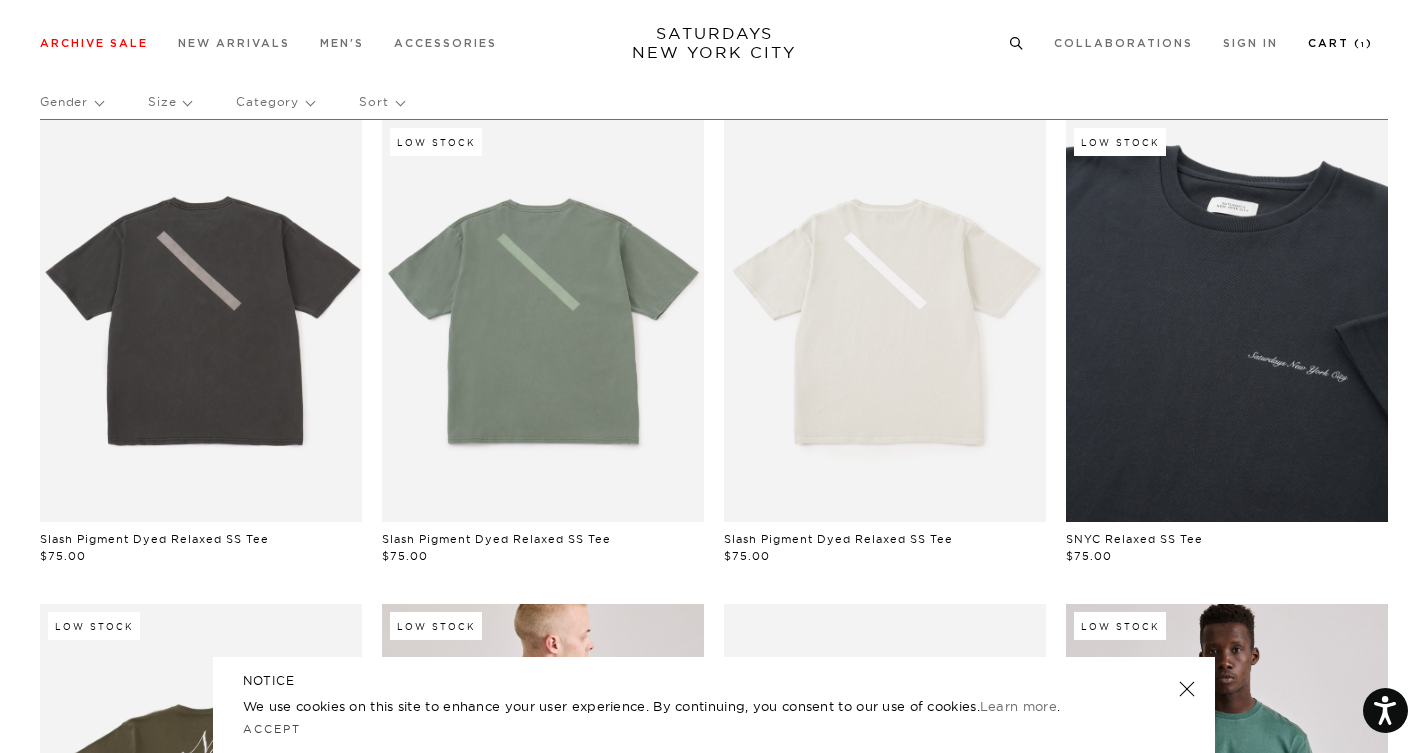 click on "Cart ( 1 )" at bounding box center (1340, 43) 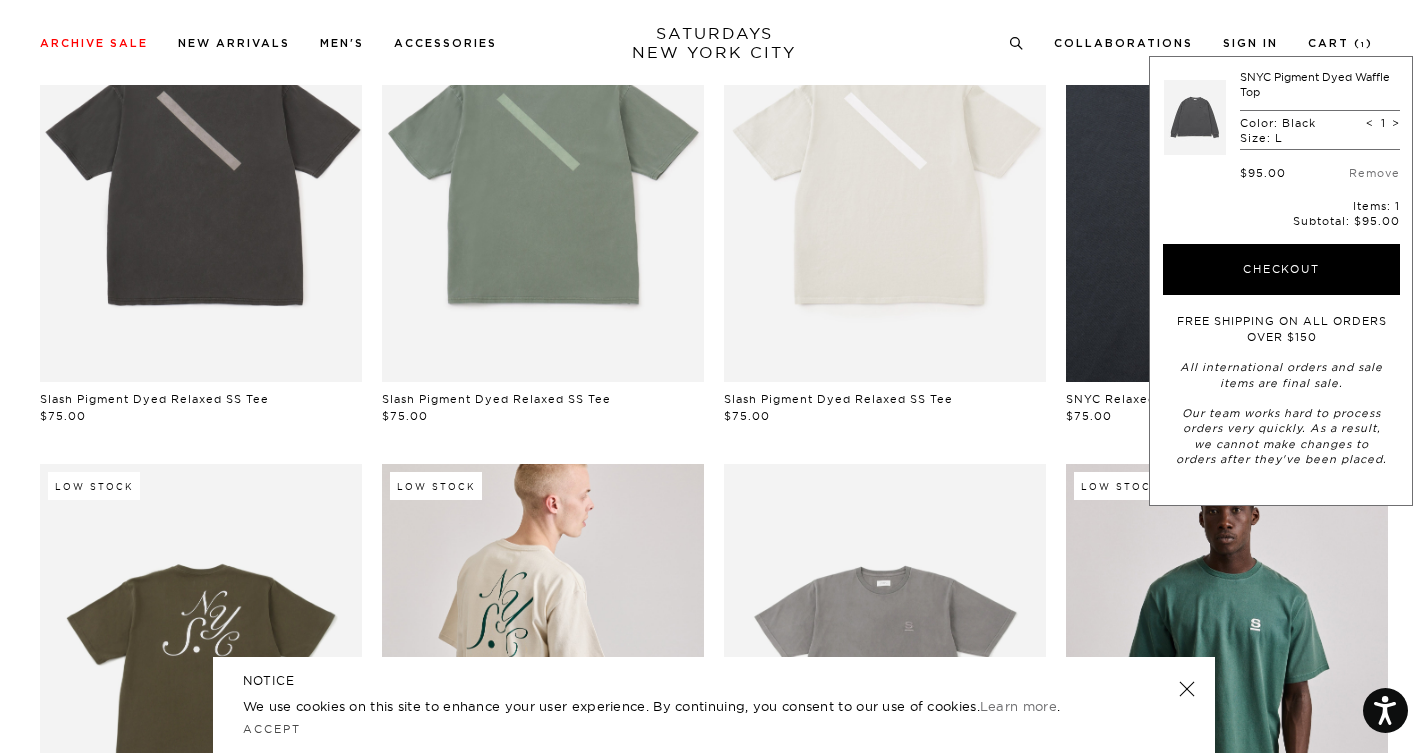 scroll, scrollTop: 0, scrollLeft: 0, axis: both 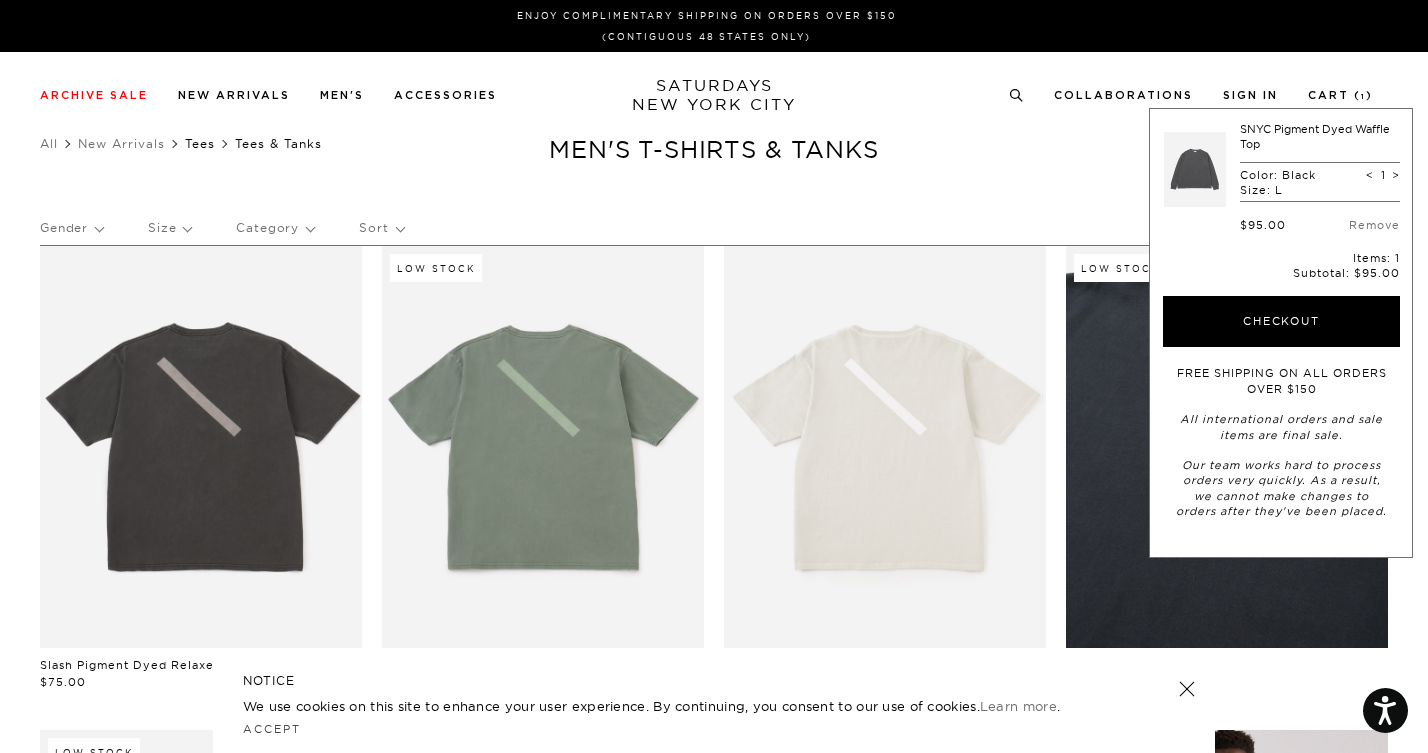click on "Tees" at bounding box center [200, 143] 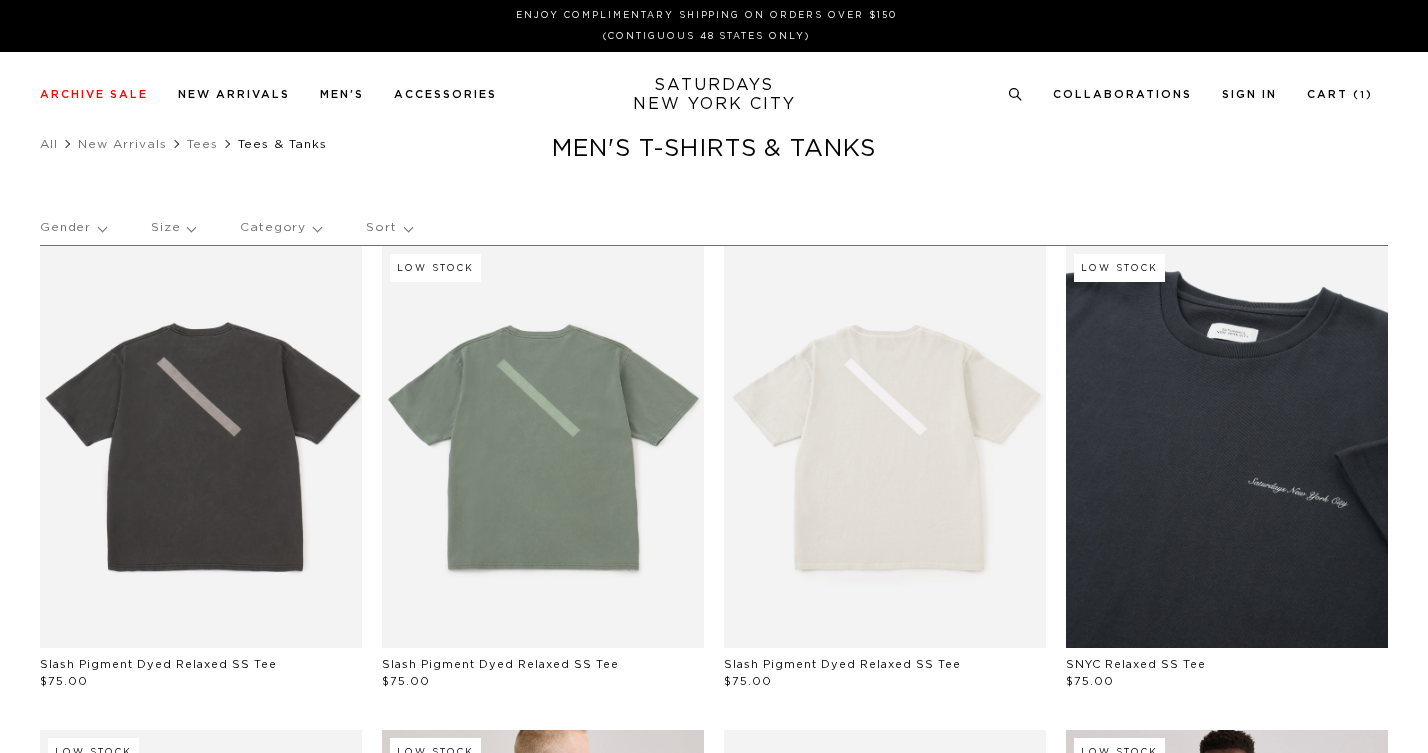 scroll, scrollTop: 0, scrollLeft: 0, axis: both 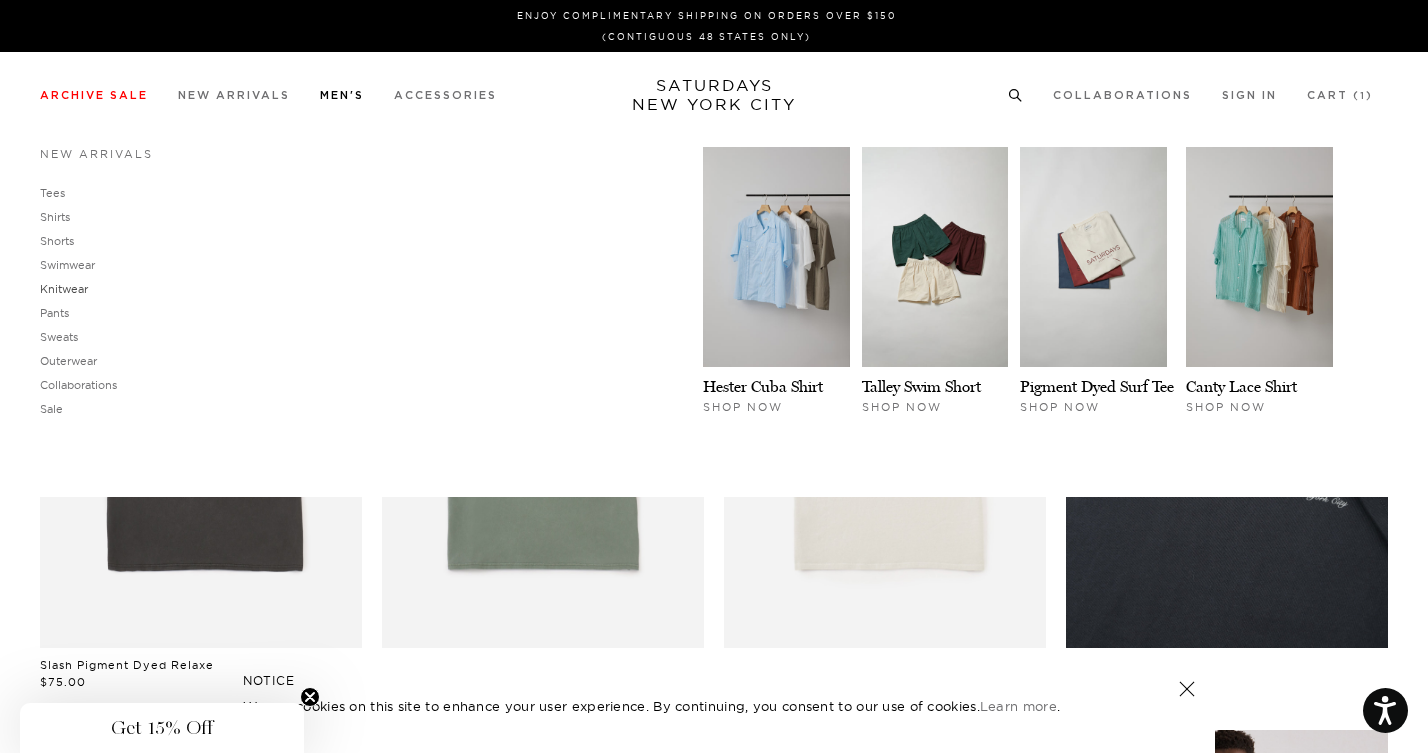 click on "Knitwear" at bounding box center [64, 289] 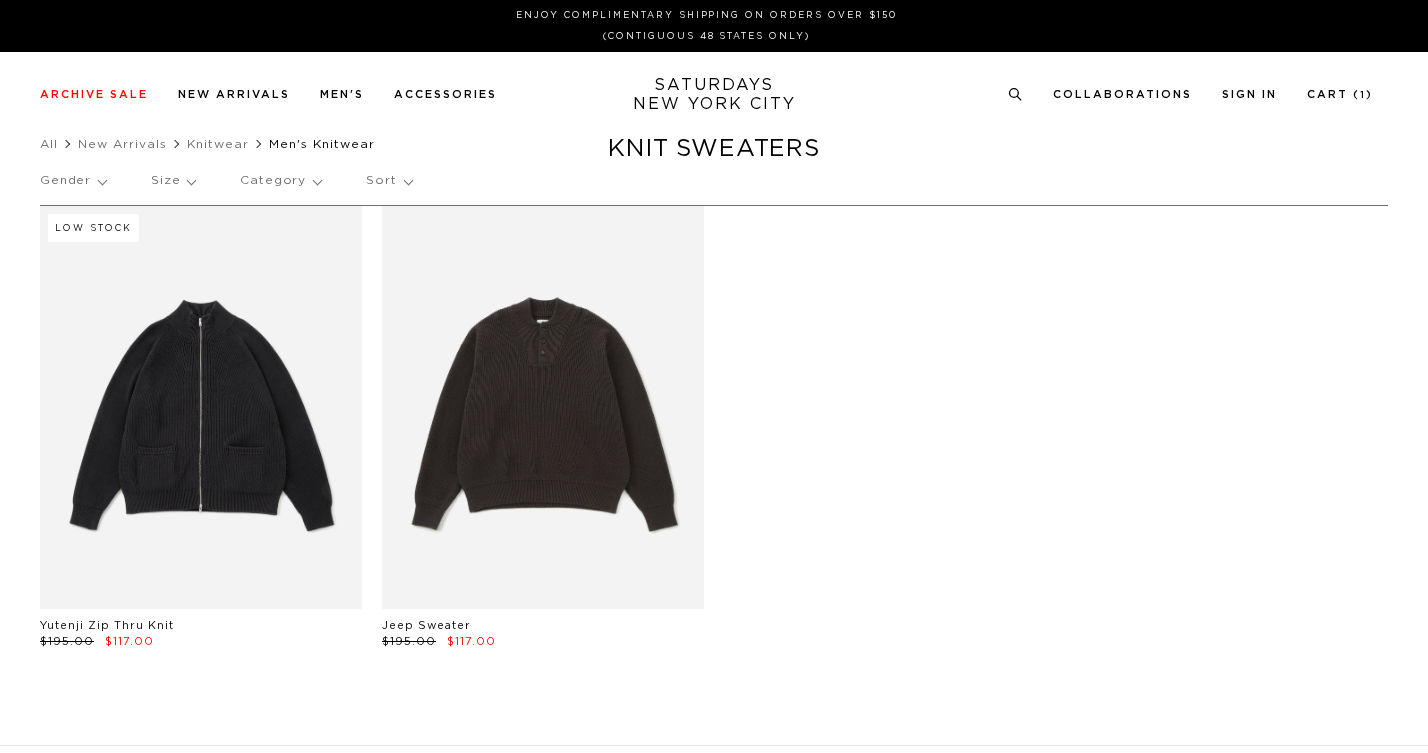 scroll, scrollTop: 0, scrollLeft: 0, axis: both 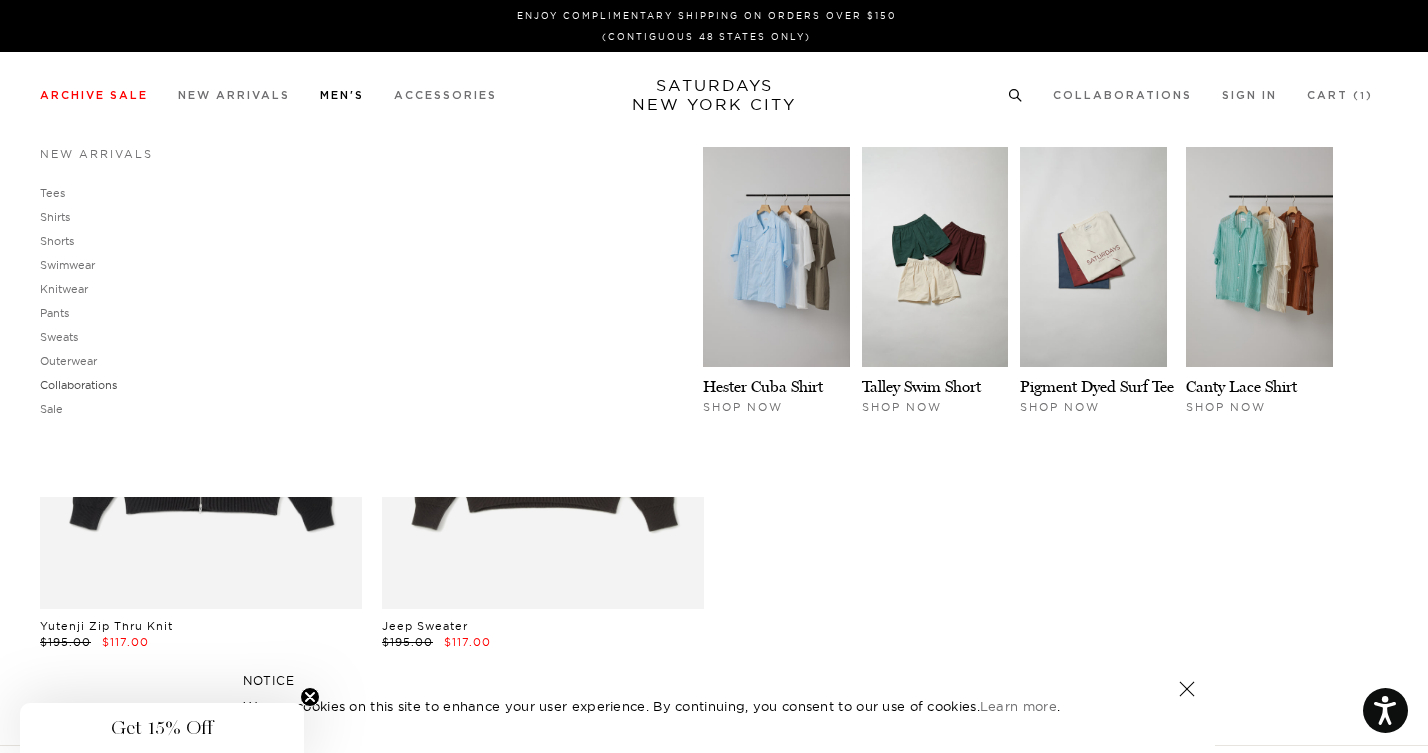 click on "Collaborations" at bounding box center [78, 385] 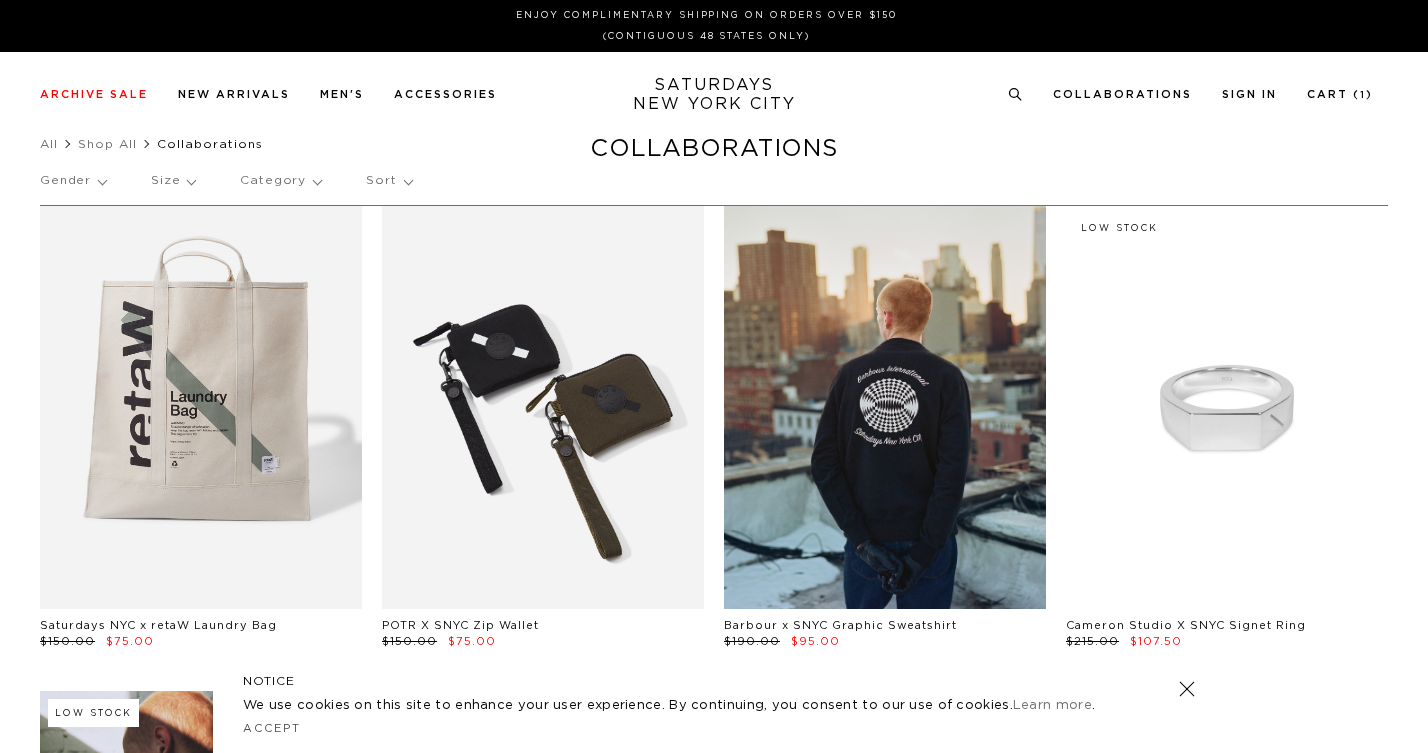 scroll, scrollTop: 0, scrollLeft: 0, axis: both 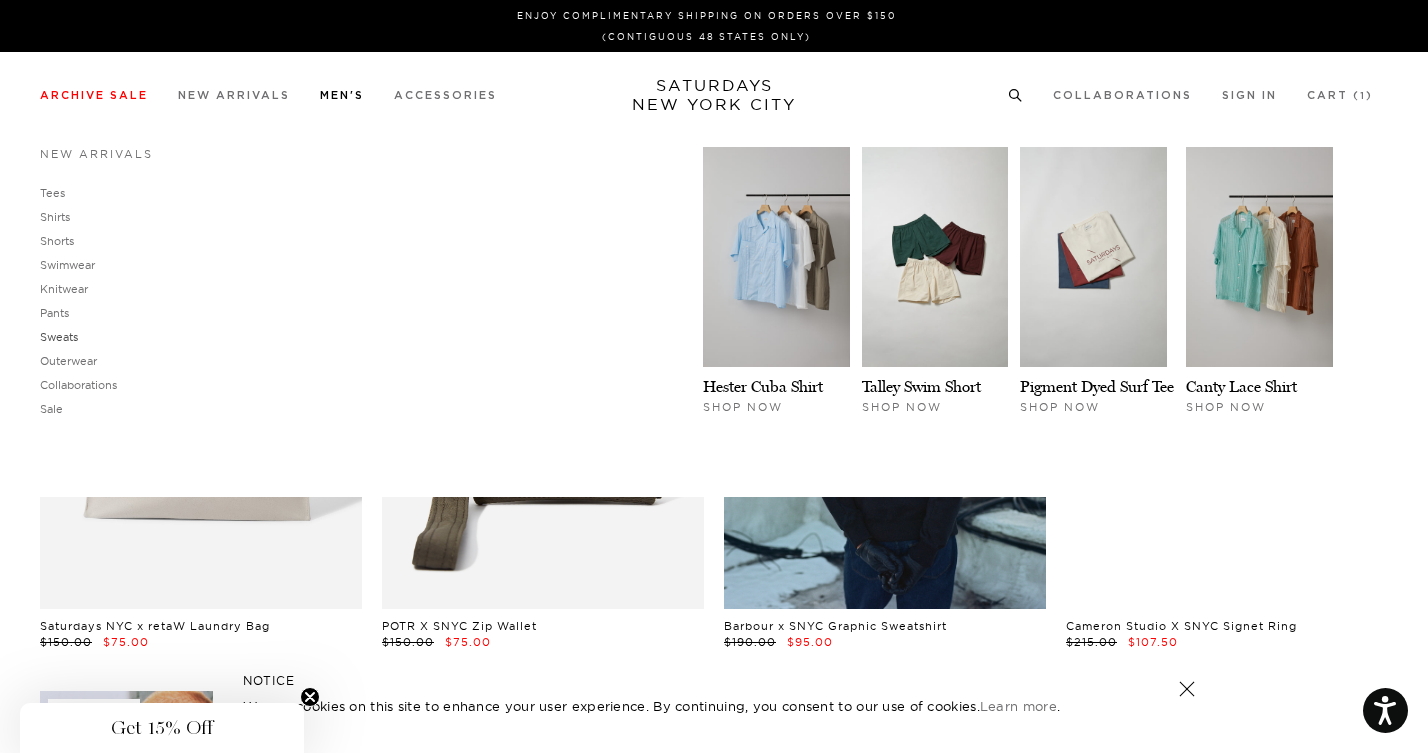 click on "Sweats" at bounding box center (59, 337) 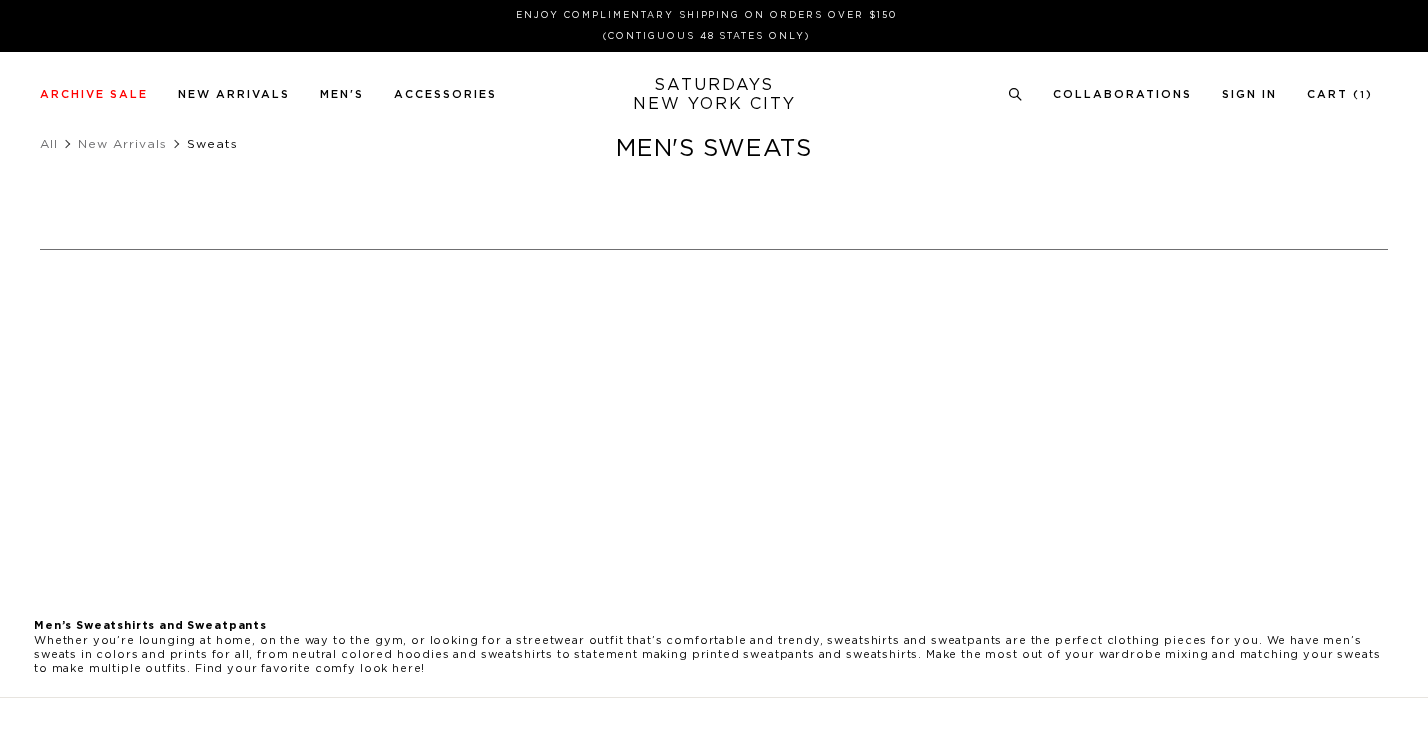 scroll, scrollTop: 0, scrollLeft: 0, axis: both 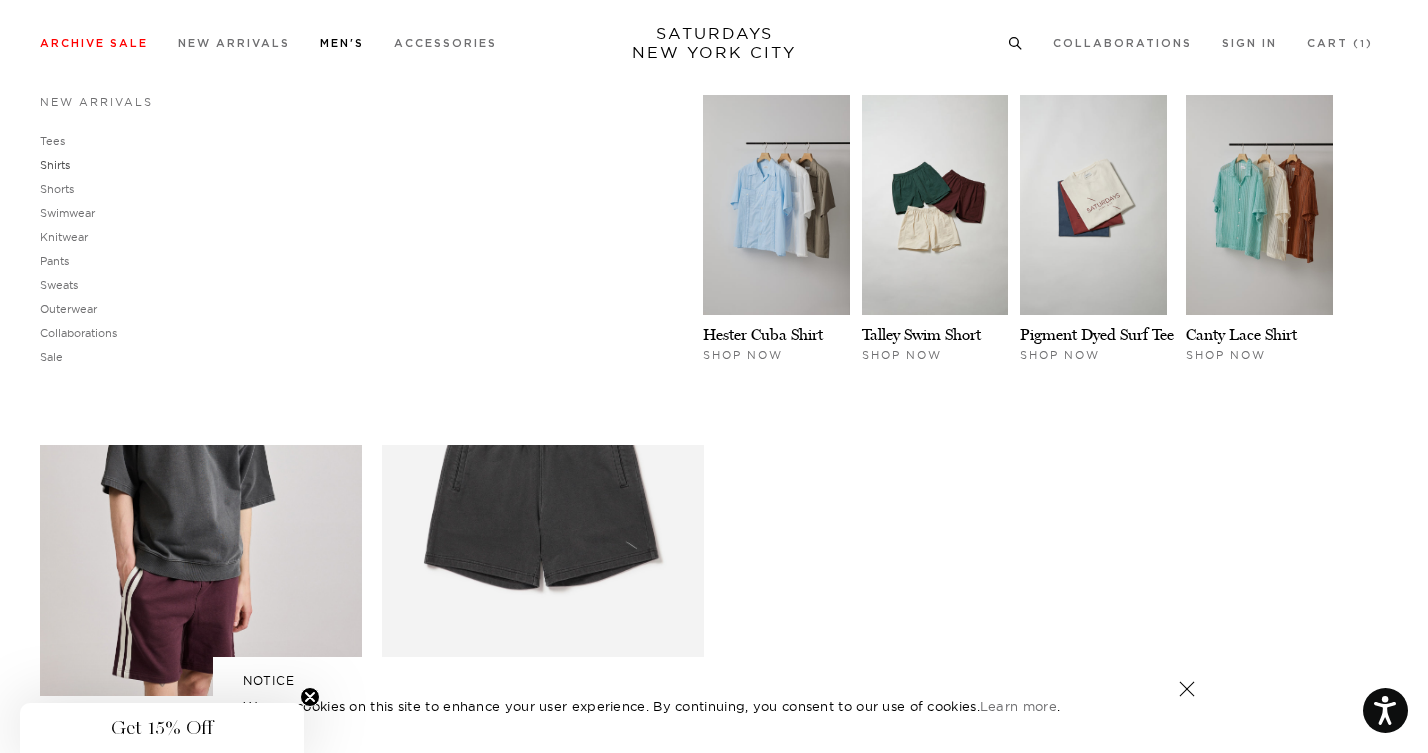 click on "Shirts" at bounding box center [55, 165] 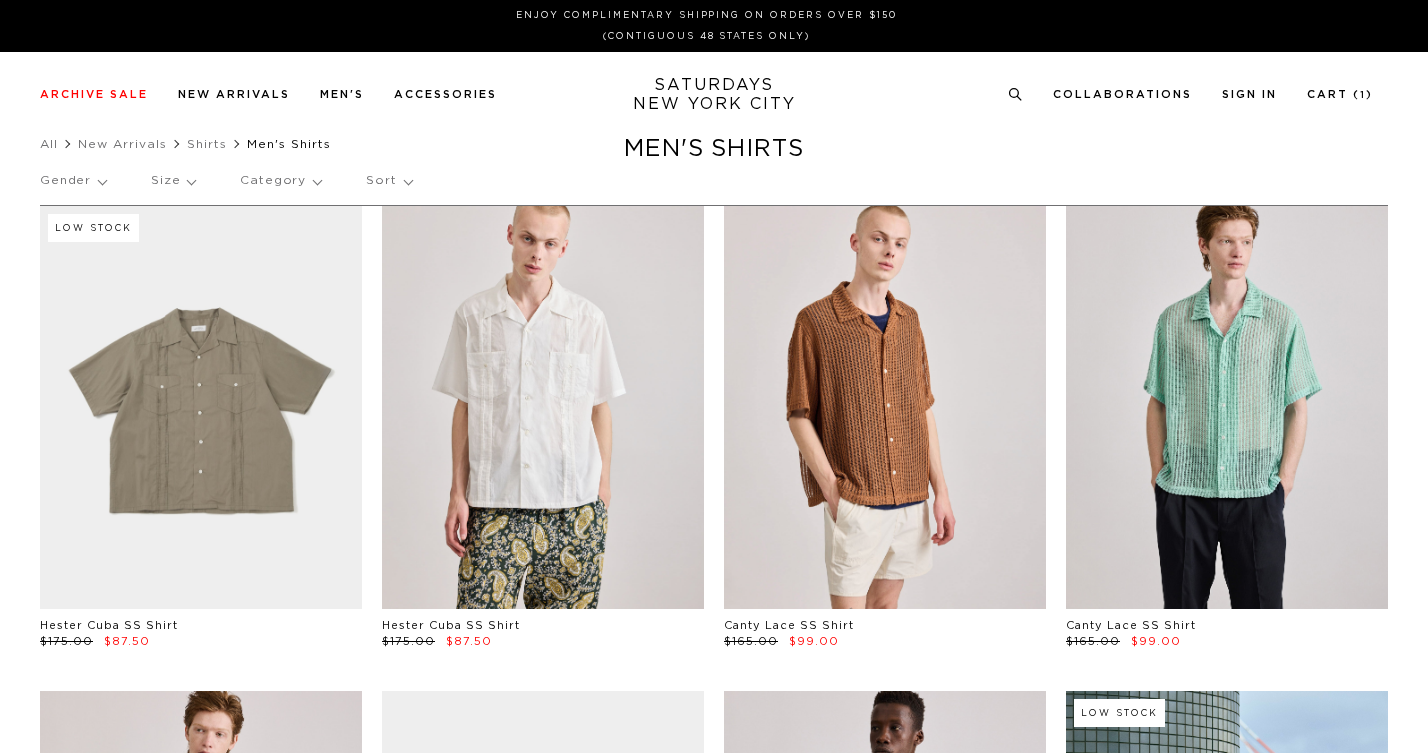 scroll, scrollTop: 0, scrollLeft: 0, axis: both 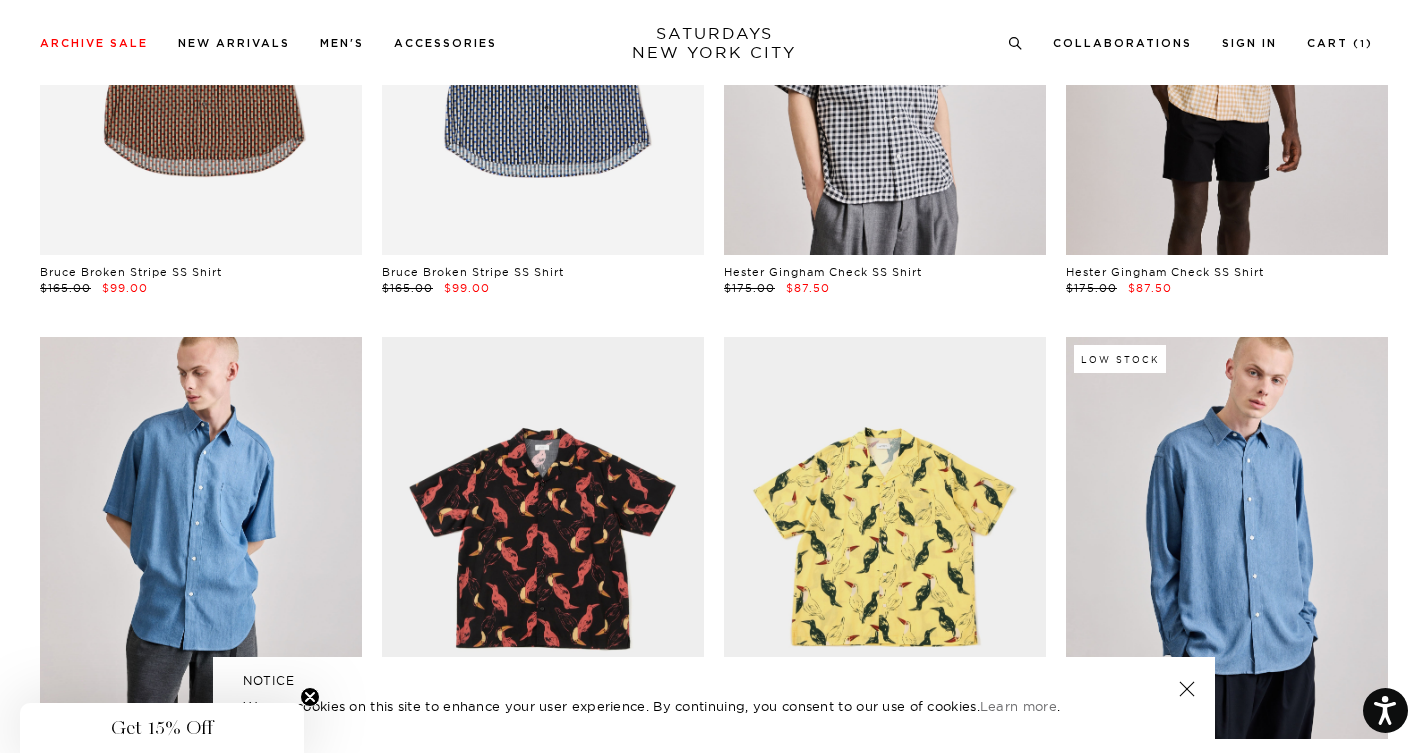 click at bounding box center [1187, 689] 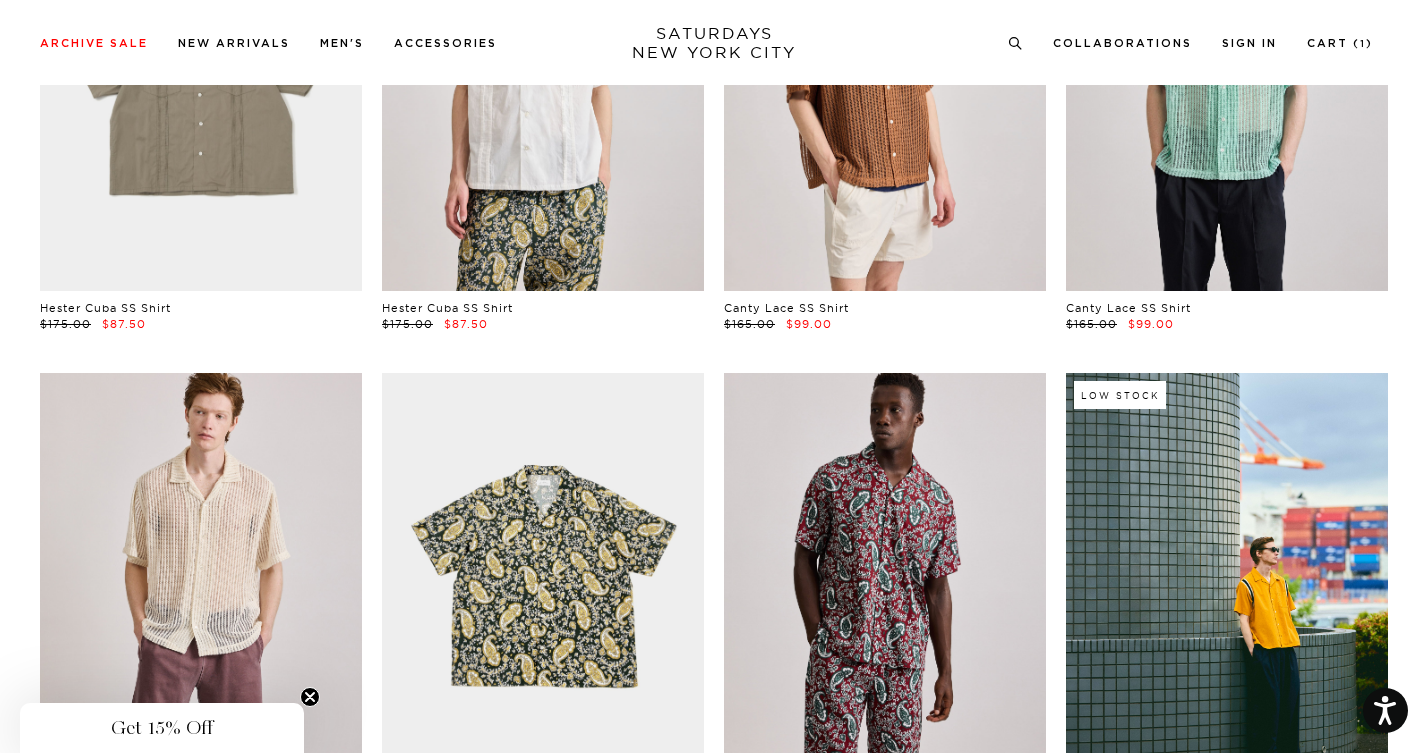 scroll, scrollTop: 135, scrollLeft: 0, axis: vertical 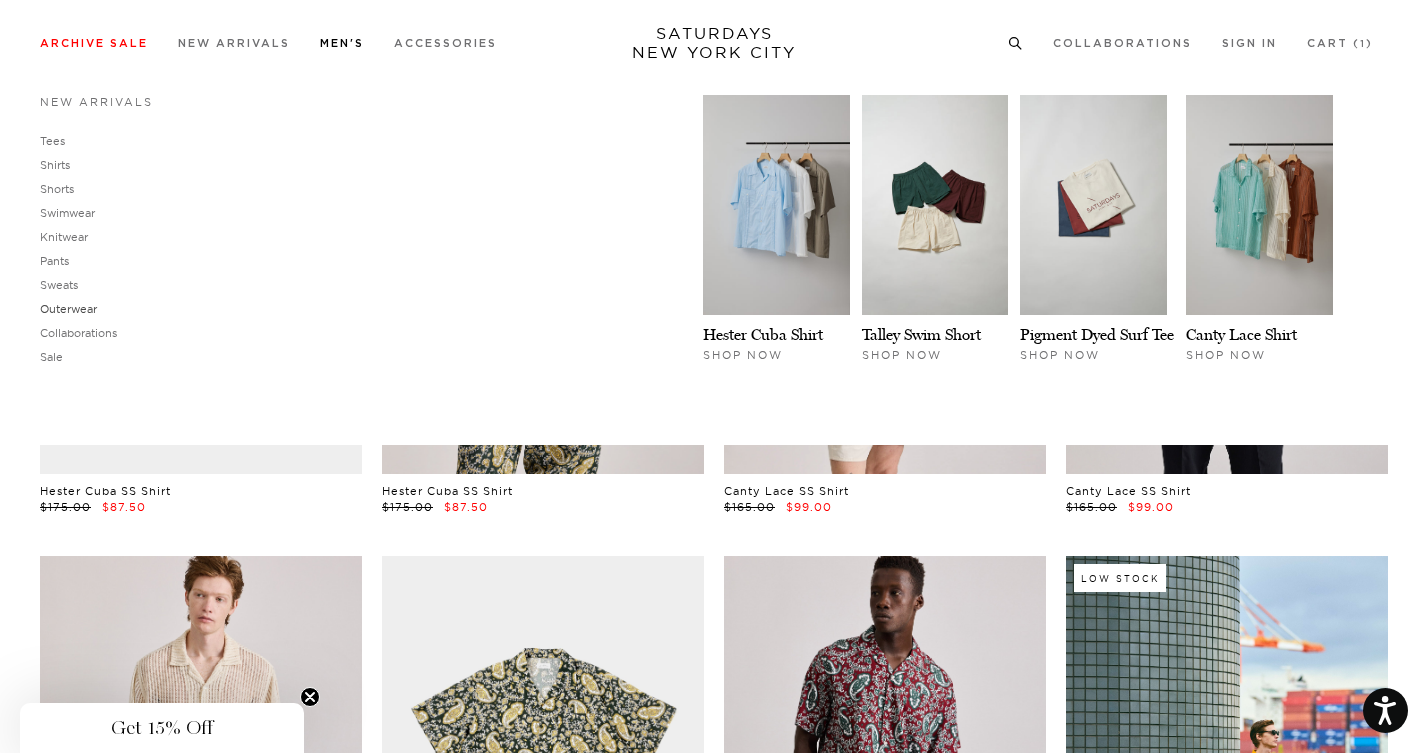 click on "Outerwear" at bounding box center (68, 309) 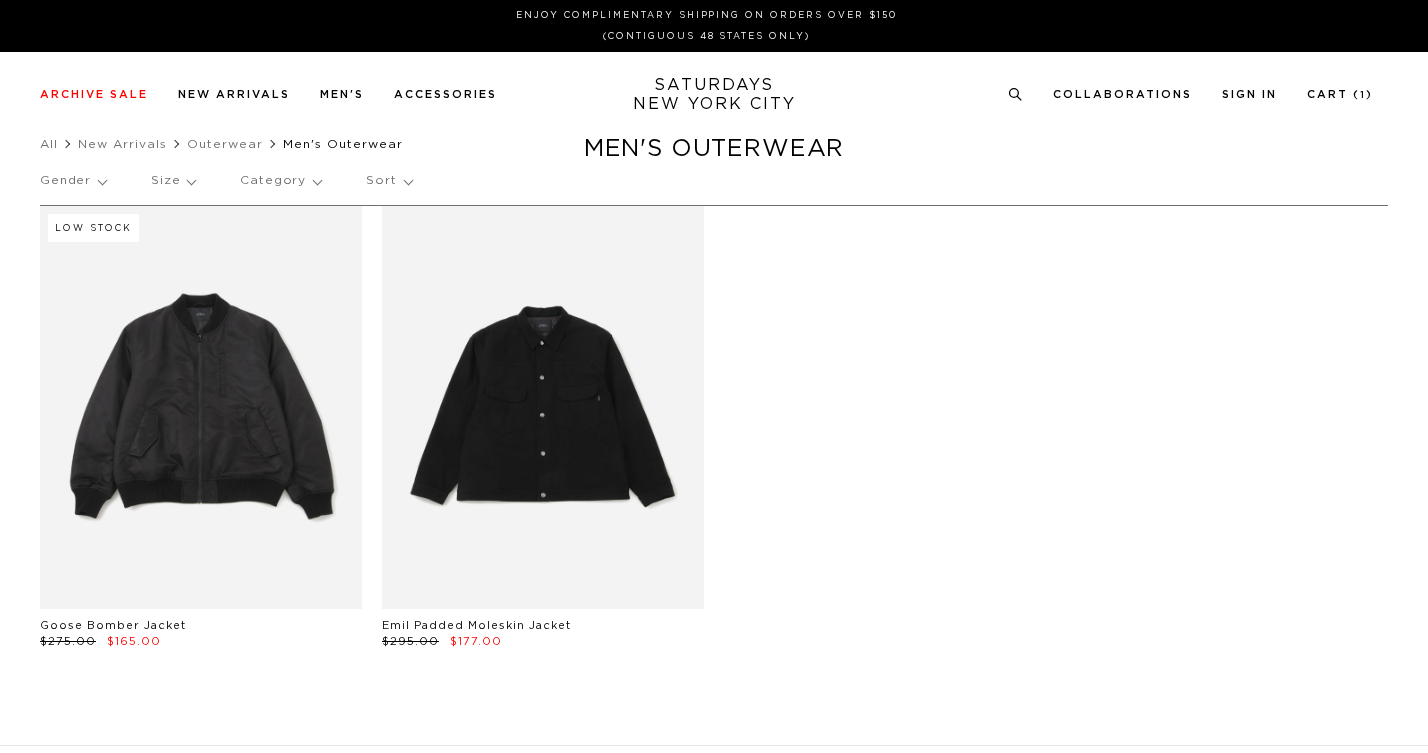 scroll, scrollTop: 0, scrollLeft: 0, axis: both 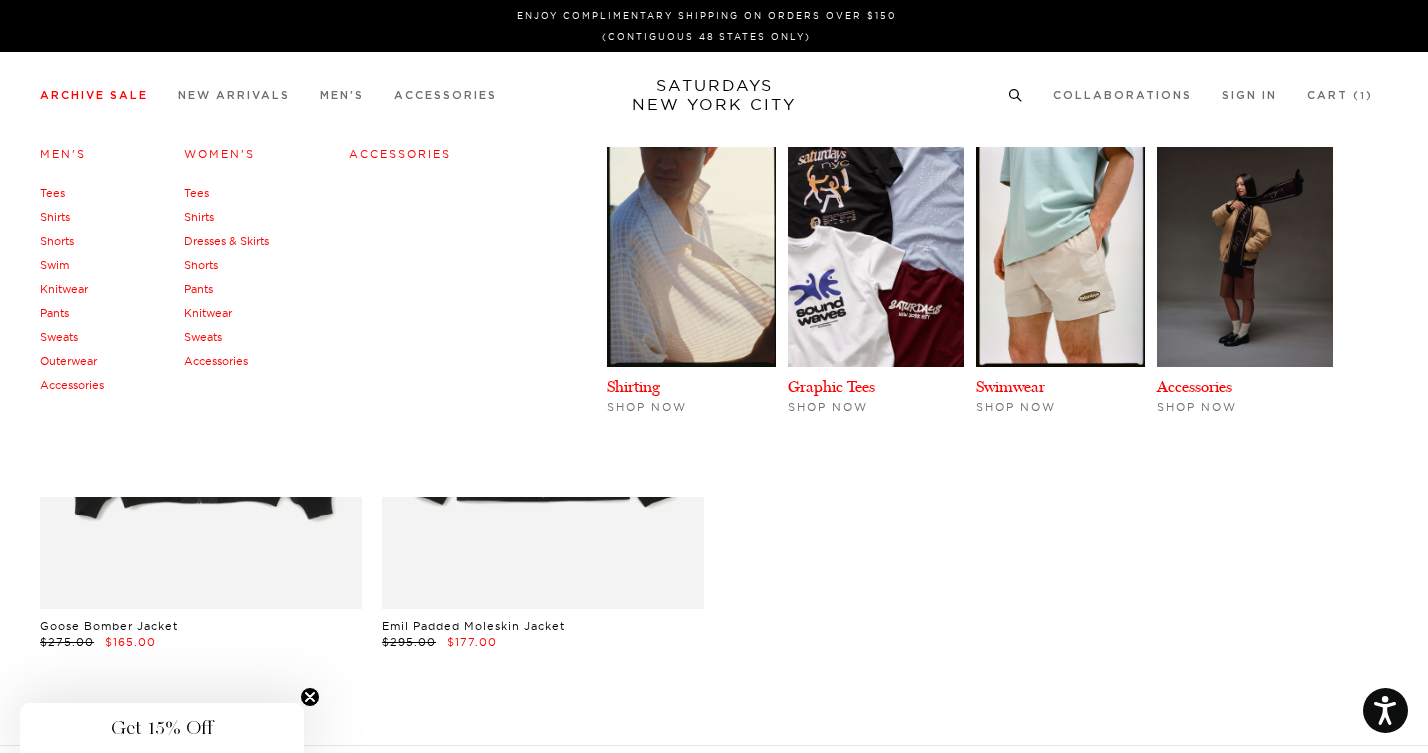 click on "Archive Sale" at bounding box center (94, 95) 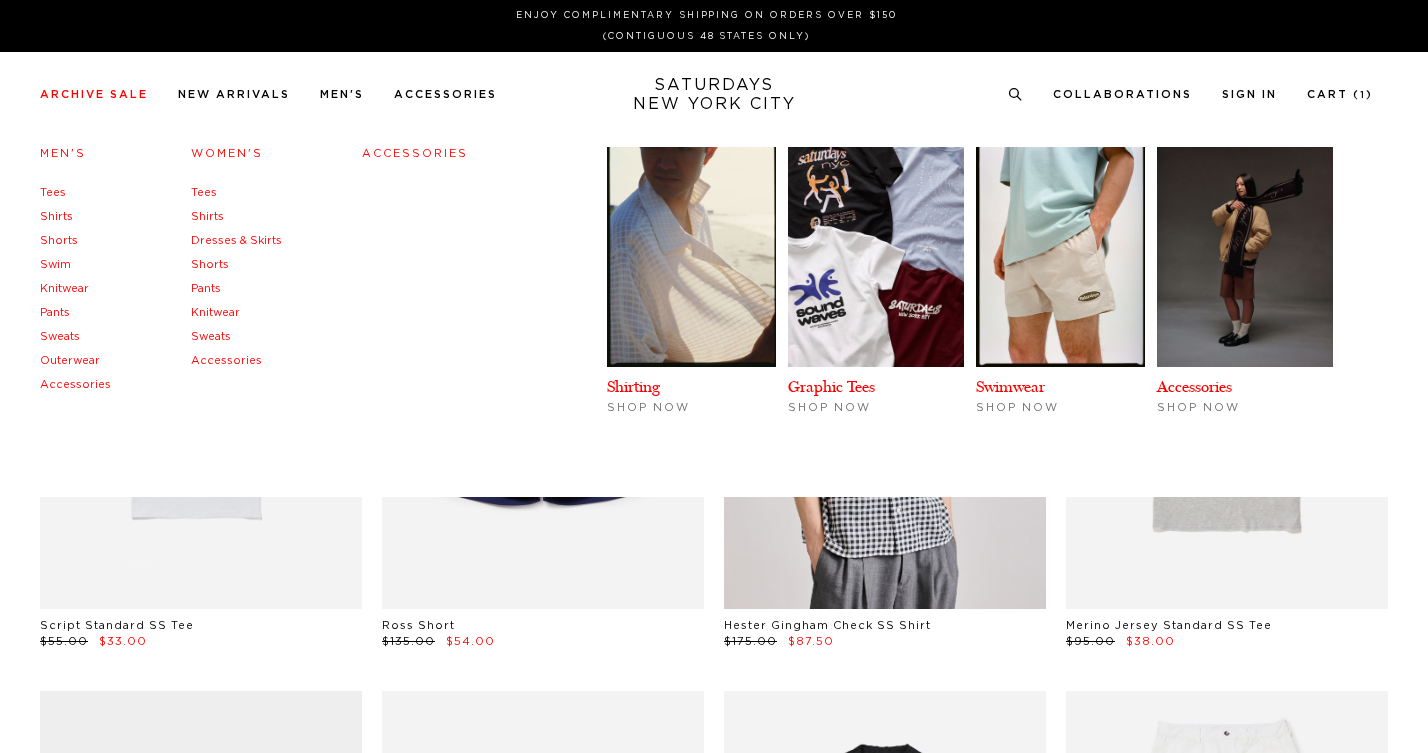 click on "Tees" at bounding box center (53, 192) 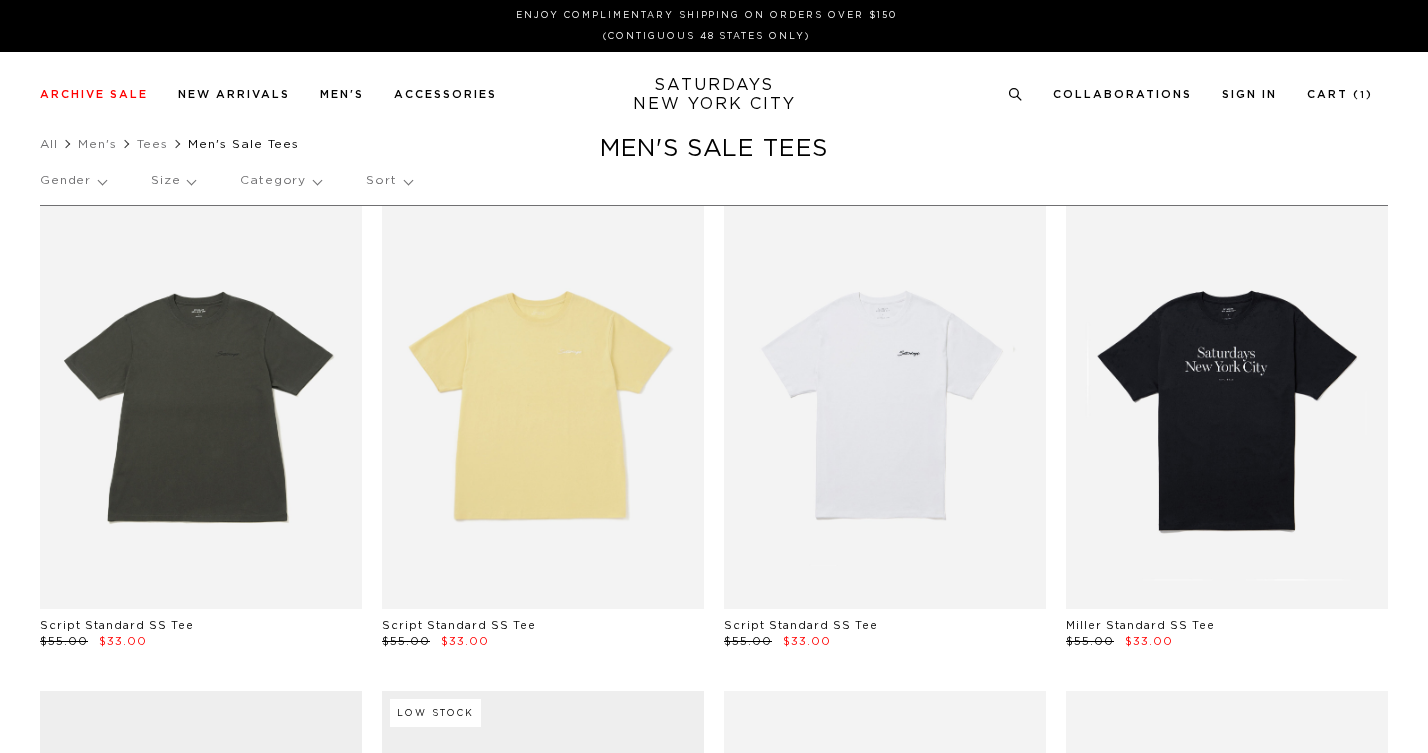 scroll, scrollTop: 0, scrollLeft: 0, axis: both 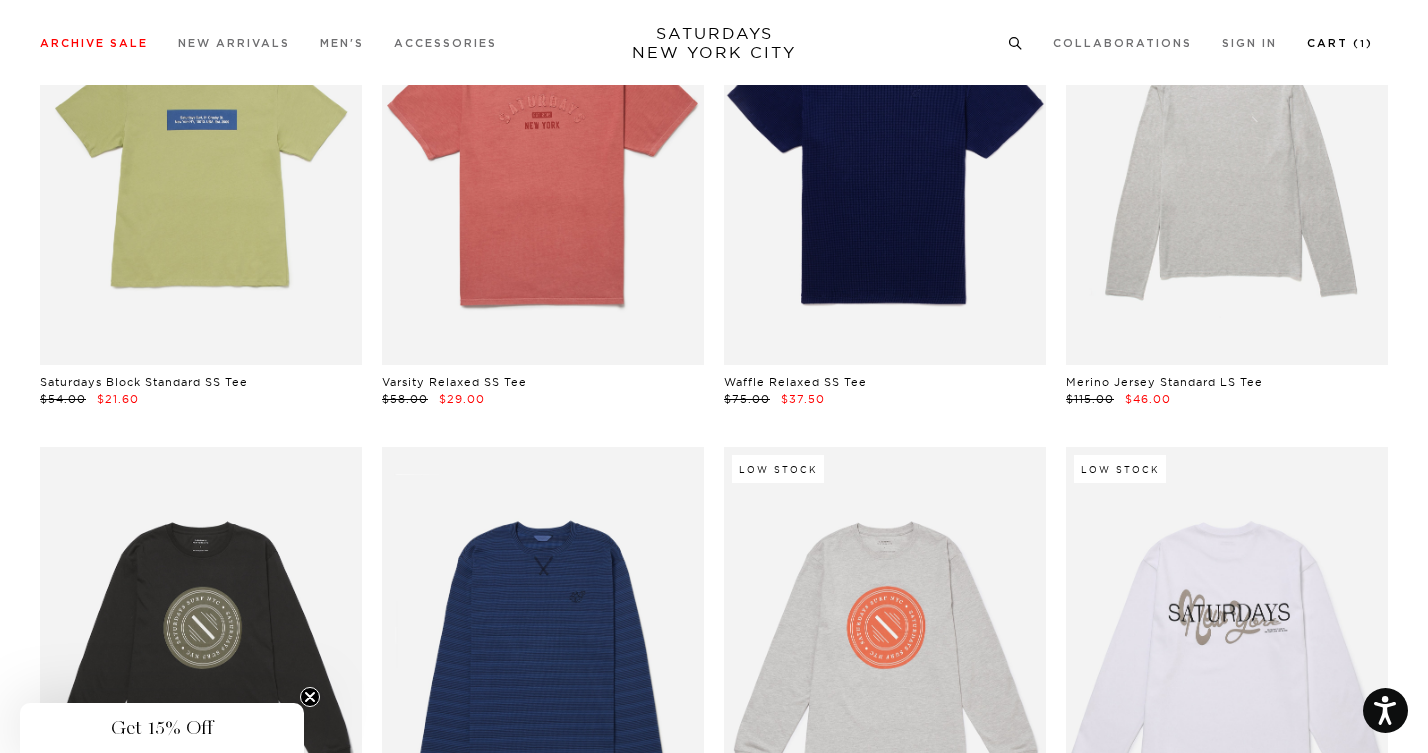 click on "Cart ( 1 )" at bounding box center (1340, 43) 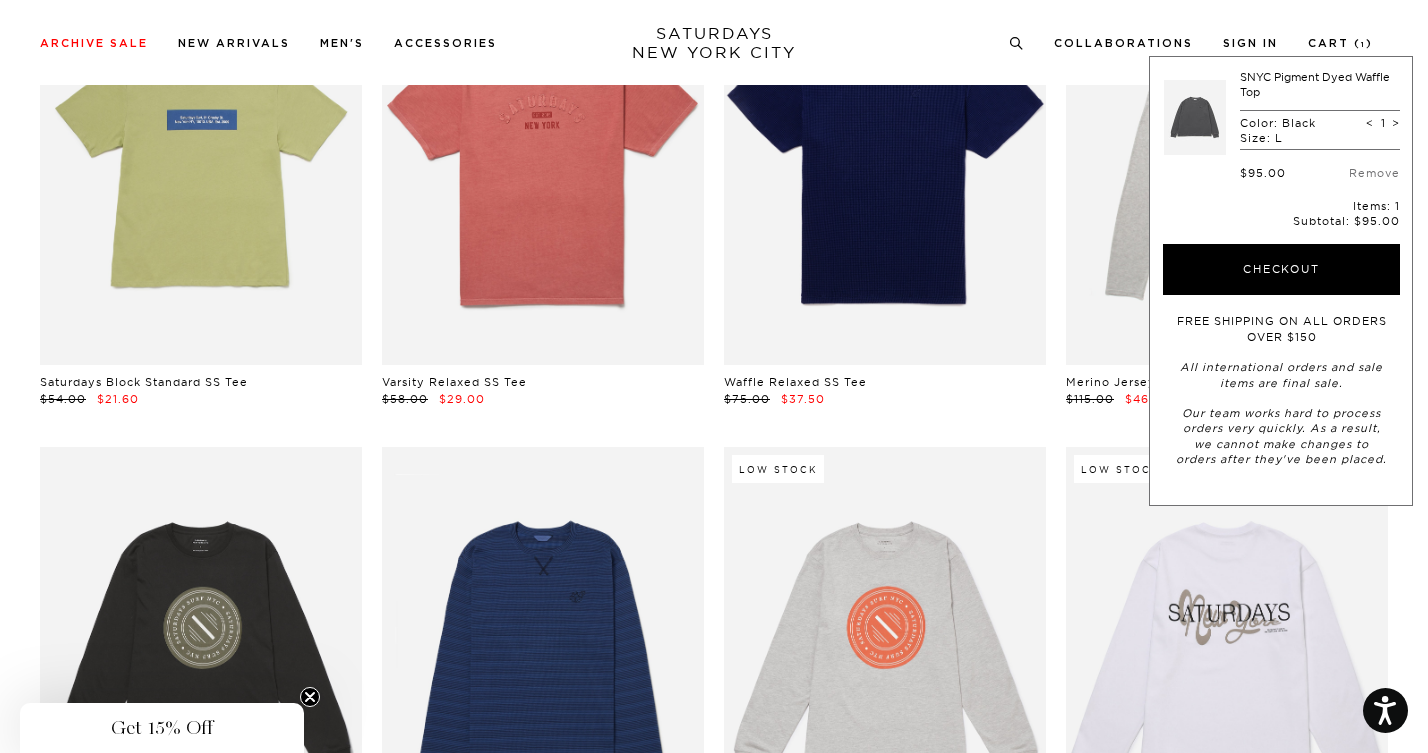 click on "SNYC Pigment Dyed Waffle Top" at bounding box center (1315, 84) 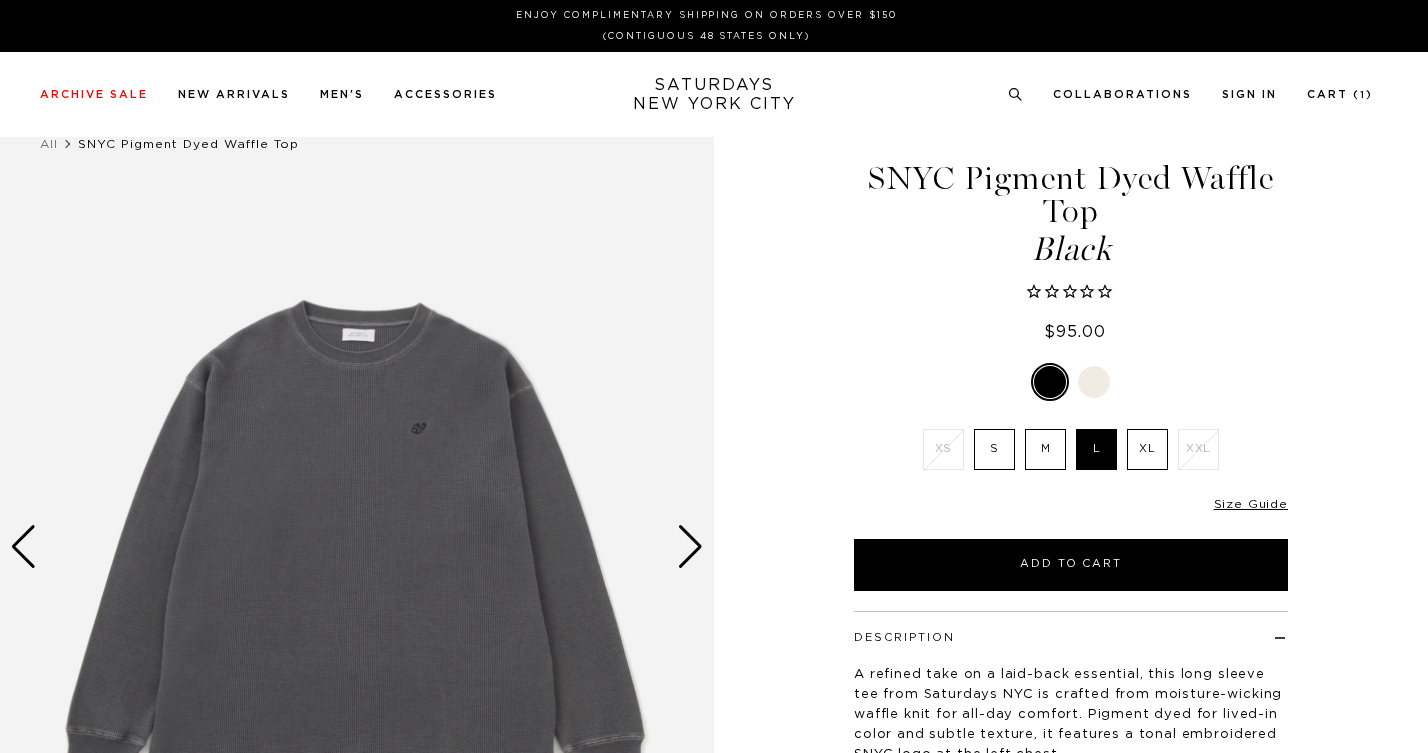 scroll, scrollTop: 0, scrollLeft: 0, axis: both 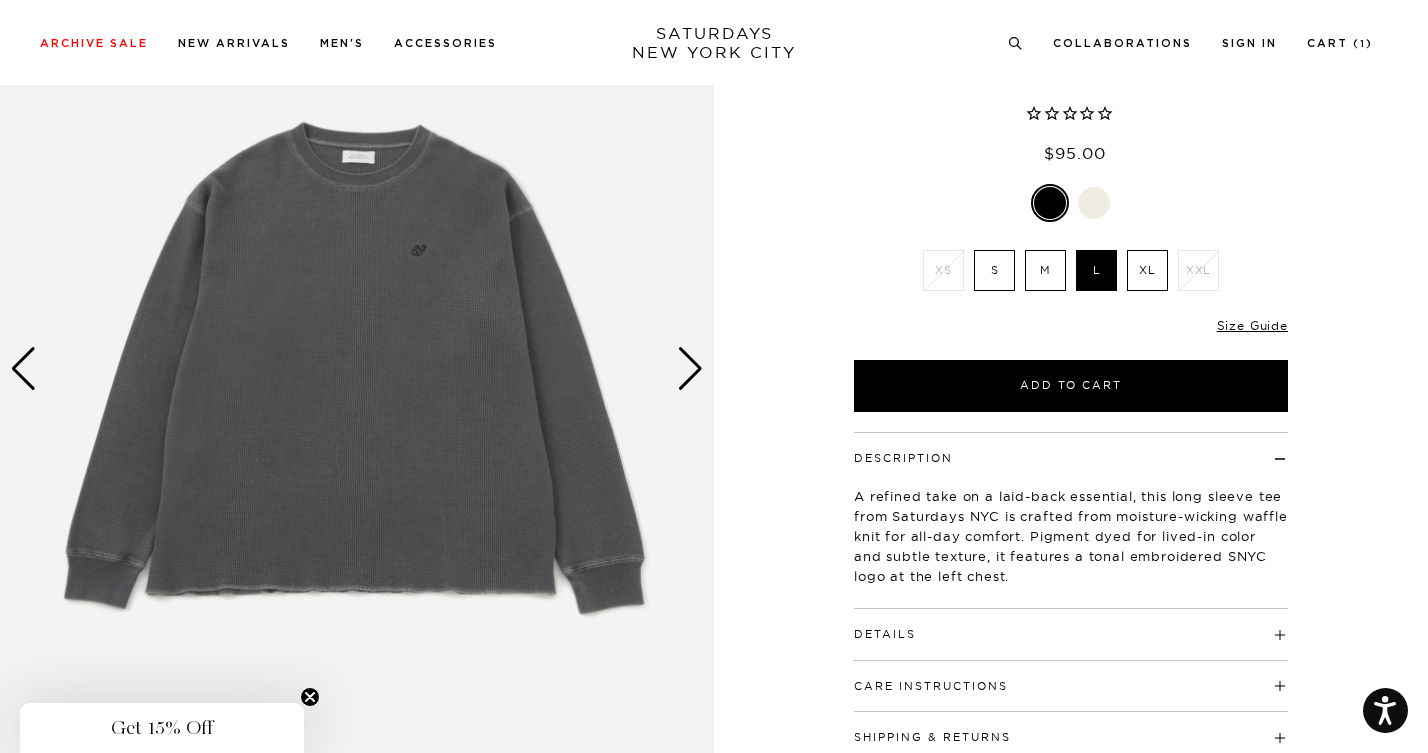 click at bounding box center [690, 369] 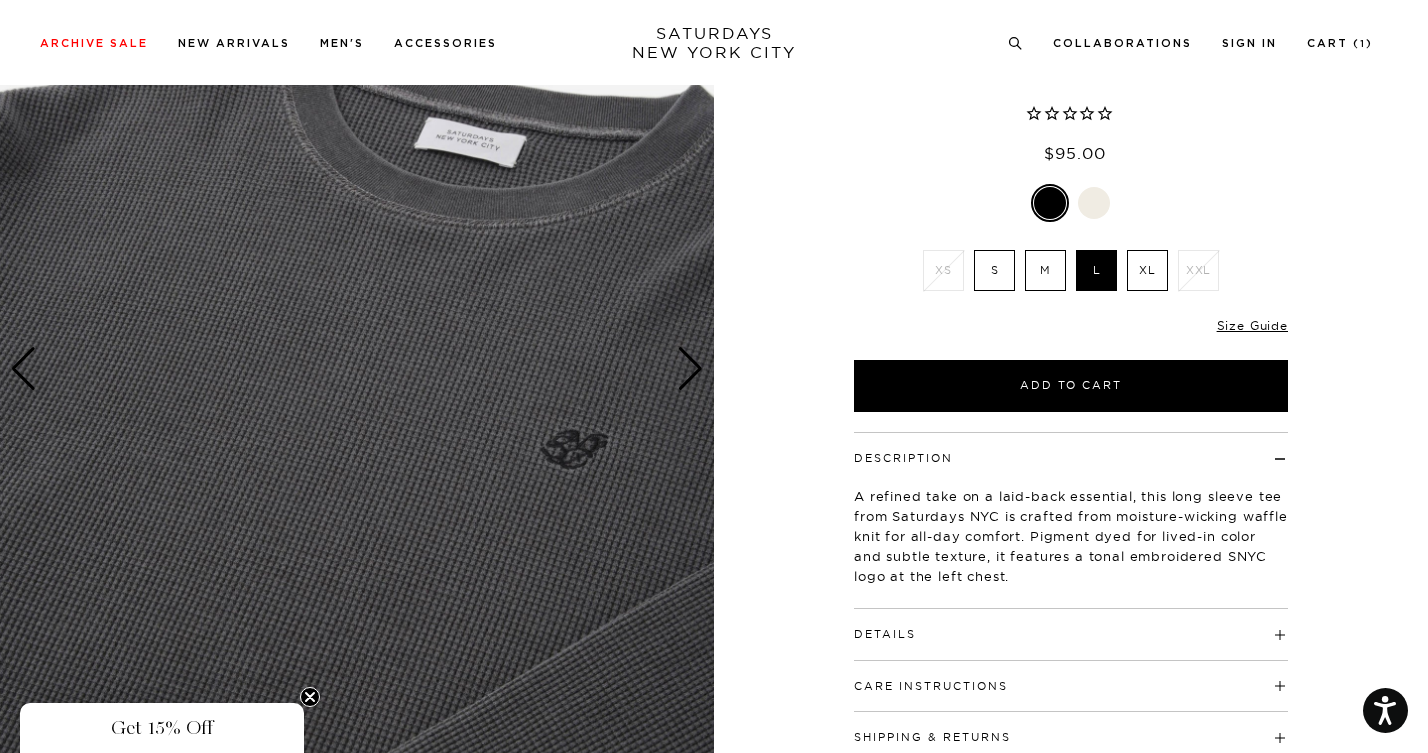 click at bounding box center (690, 369) 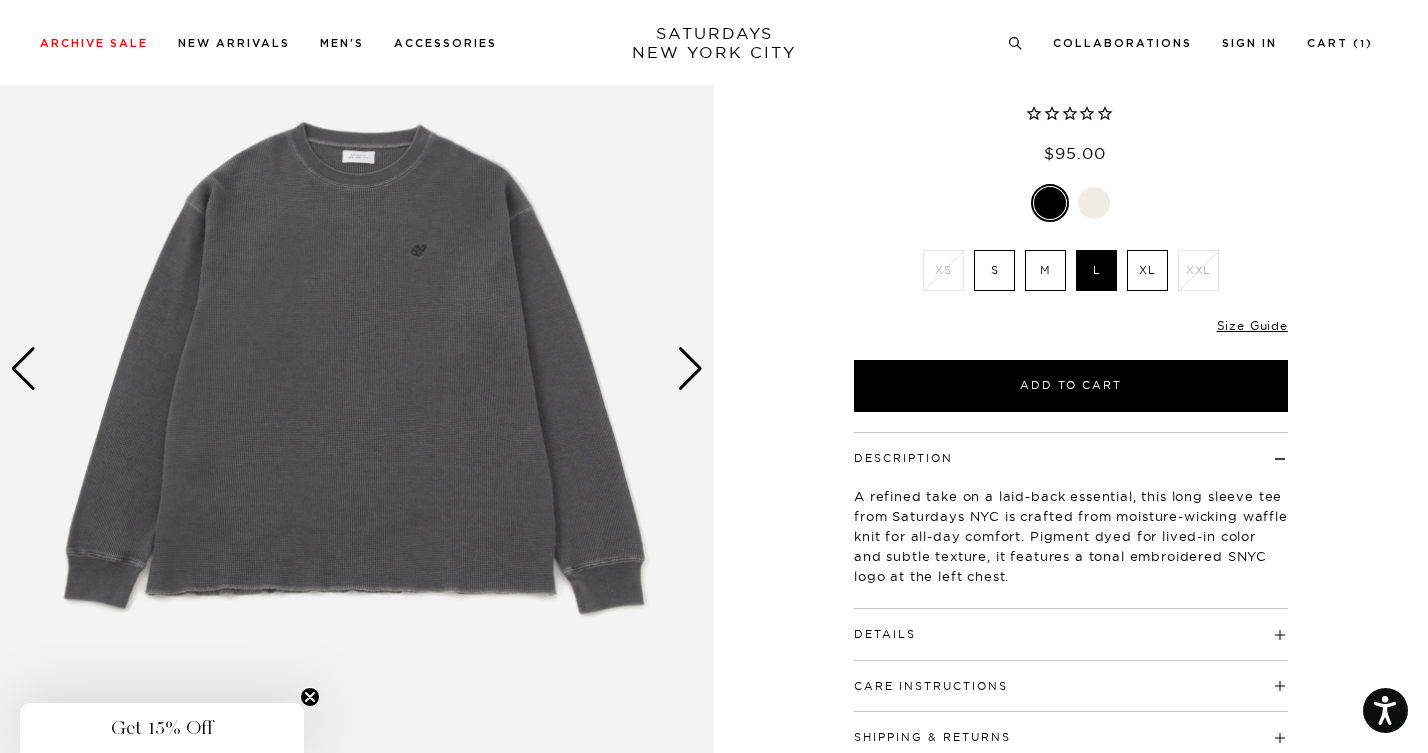 click at bounding box center (690, 369) 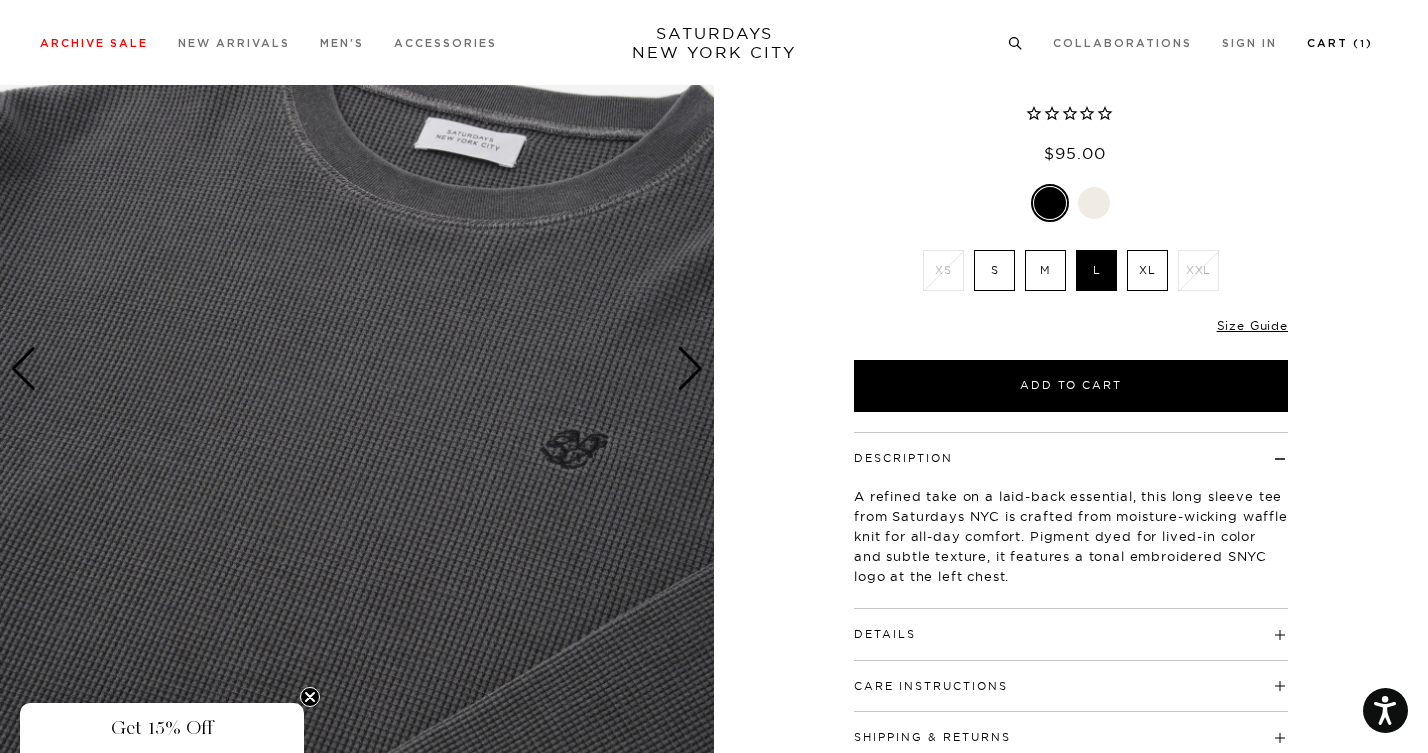 click on "Cart ( 1 )" at bounding box center [1340, 43] 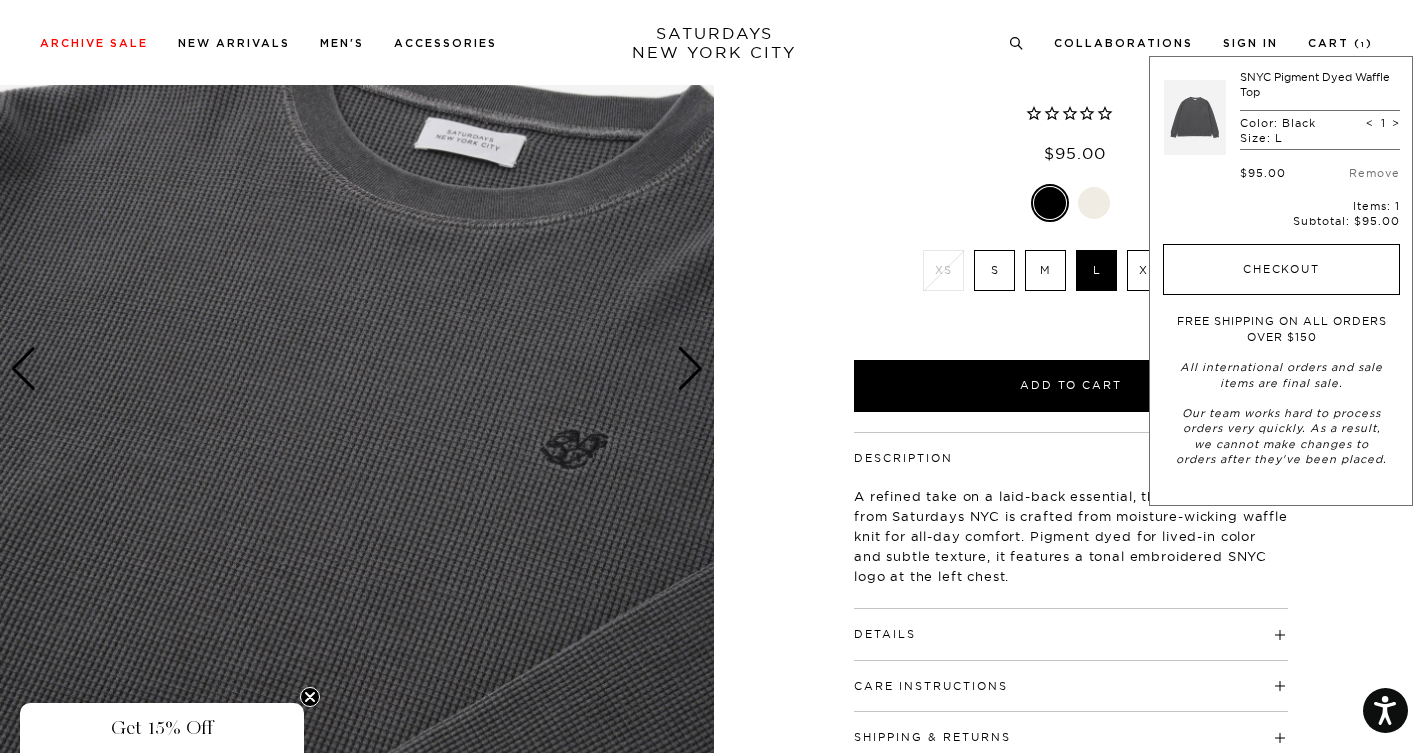 click on "Checkout" at bounding box center [1281, 270] 